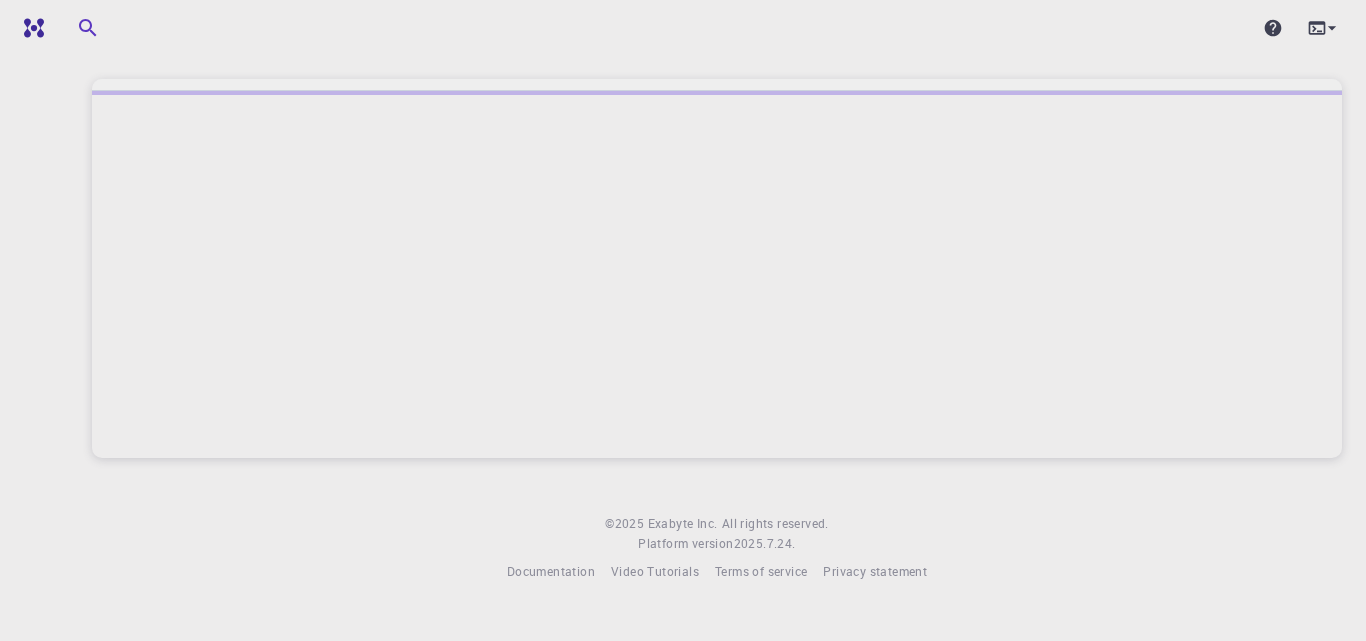 scroll, scrollTop: 0, scrollLeft: 0, axis: both 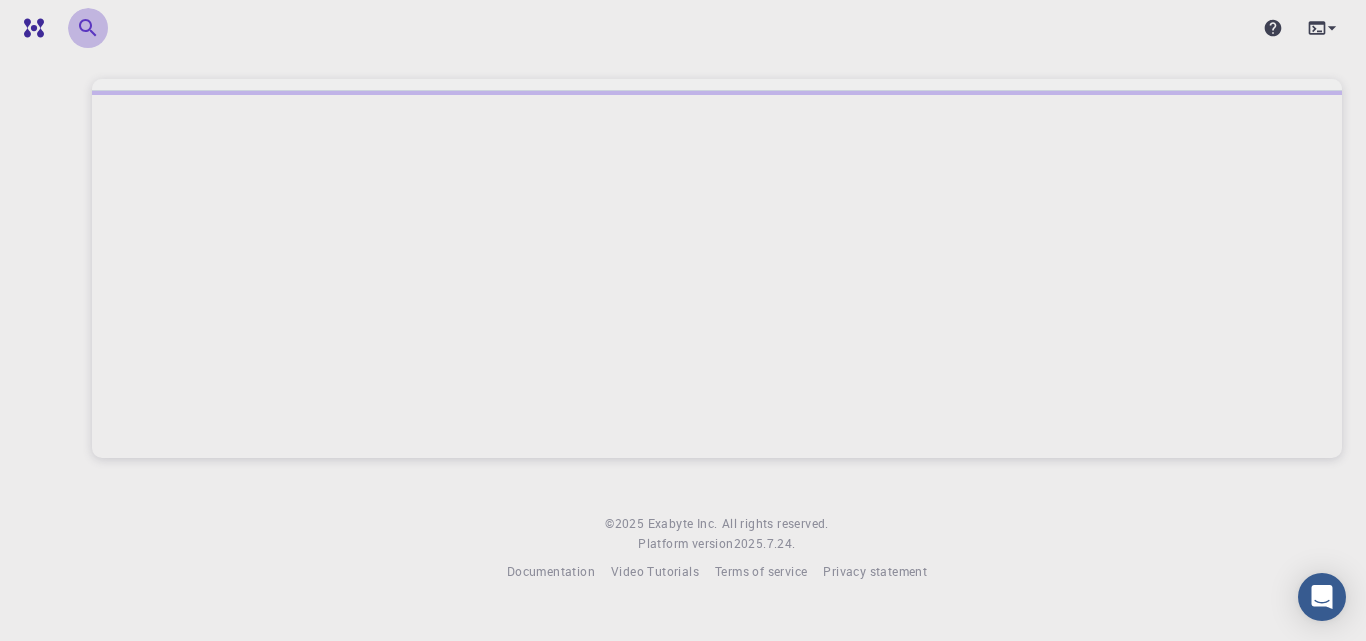 click 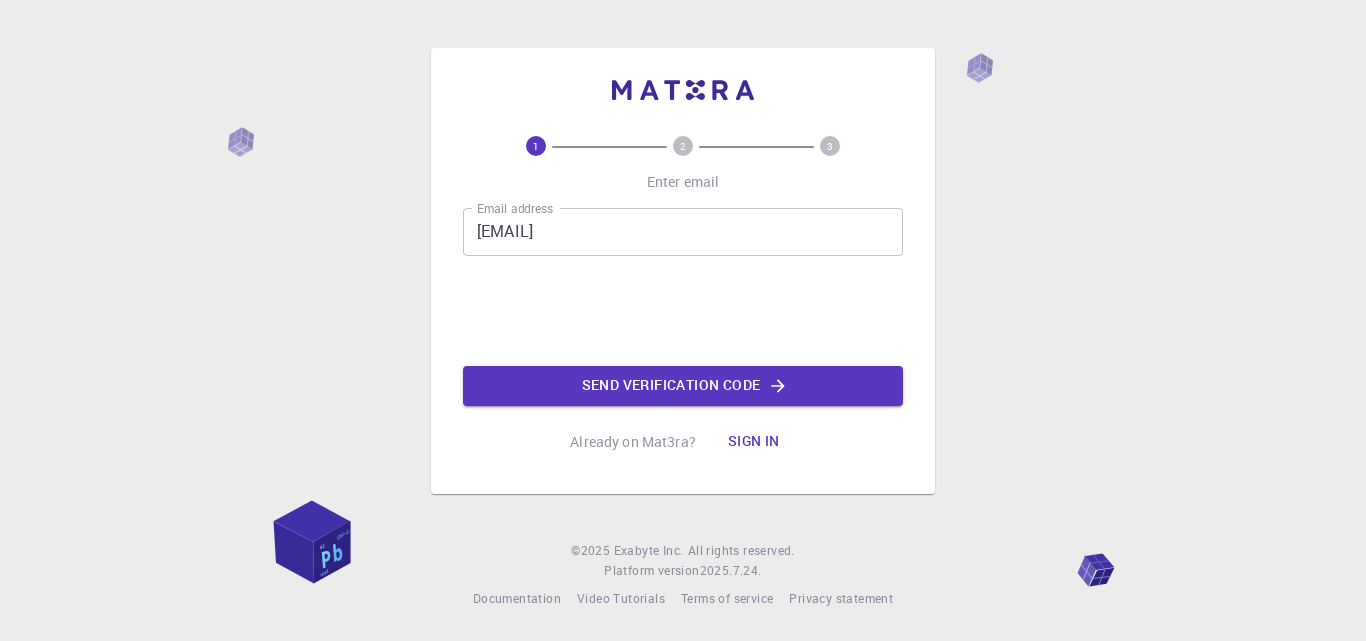scroll, scrollTop: 0, scrollLeft: 0, axis: both 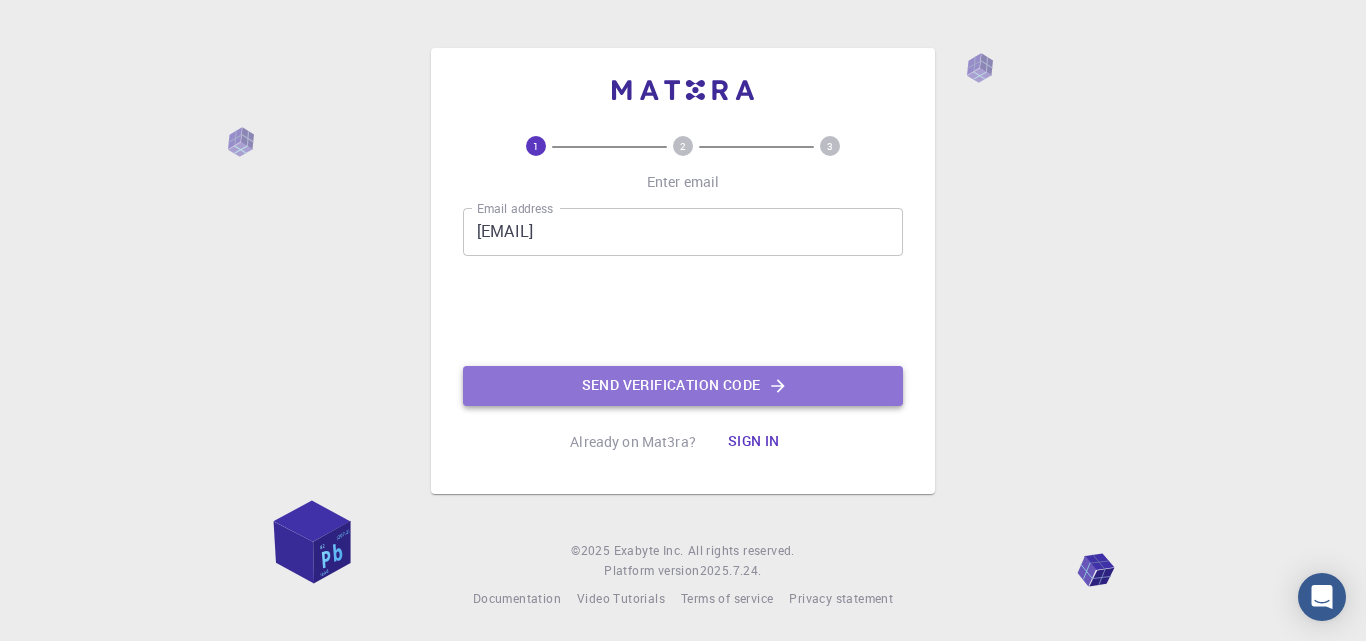 click on "Send verification code" 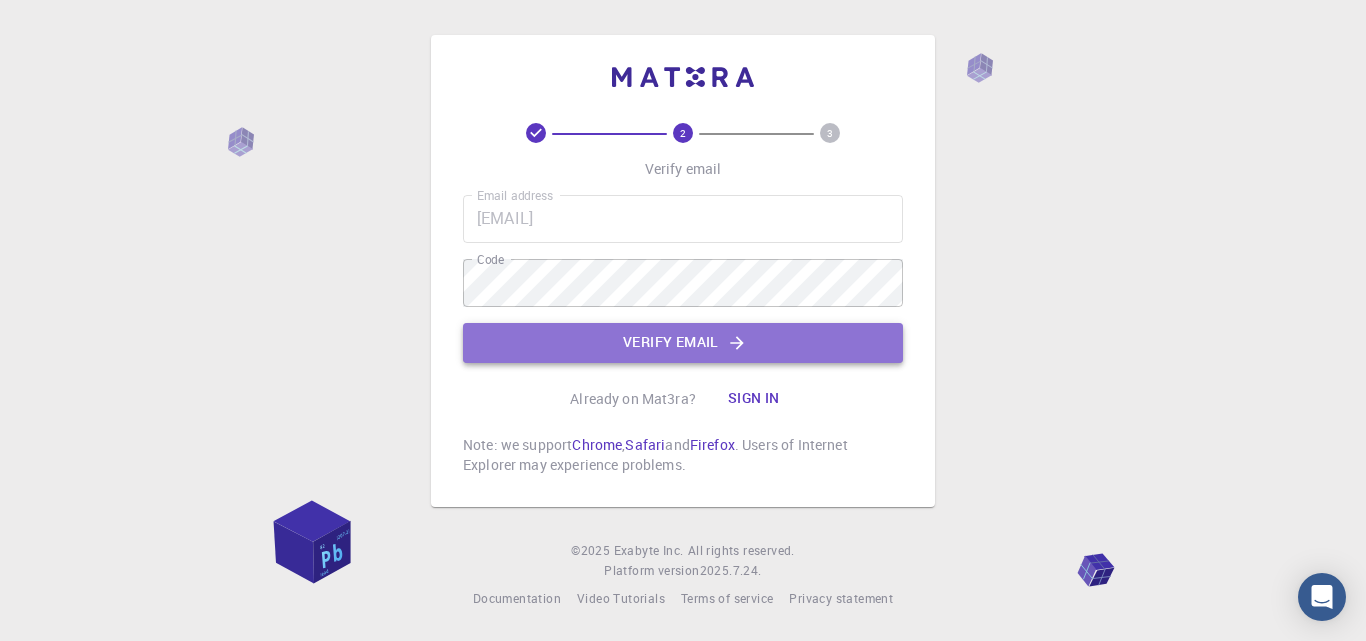 click on "Verify email" 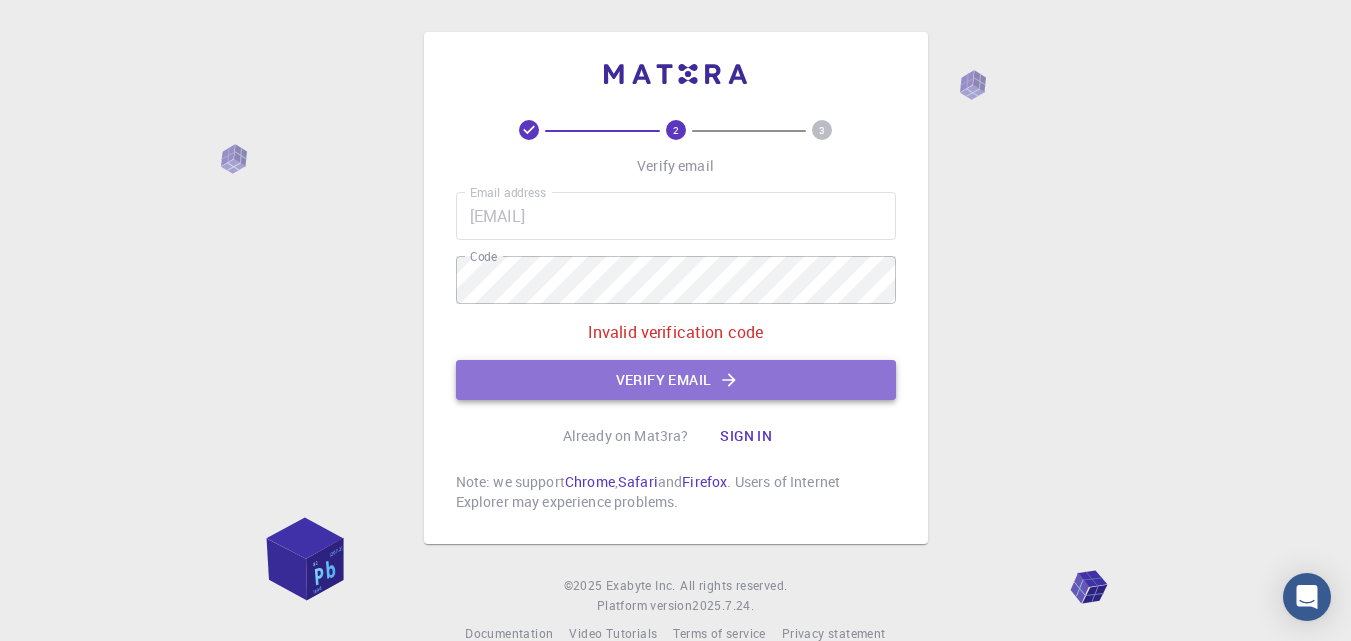 click on "Verify email" at bounding box center [676, 380] 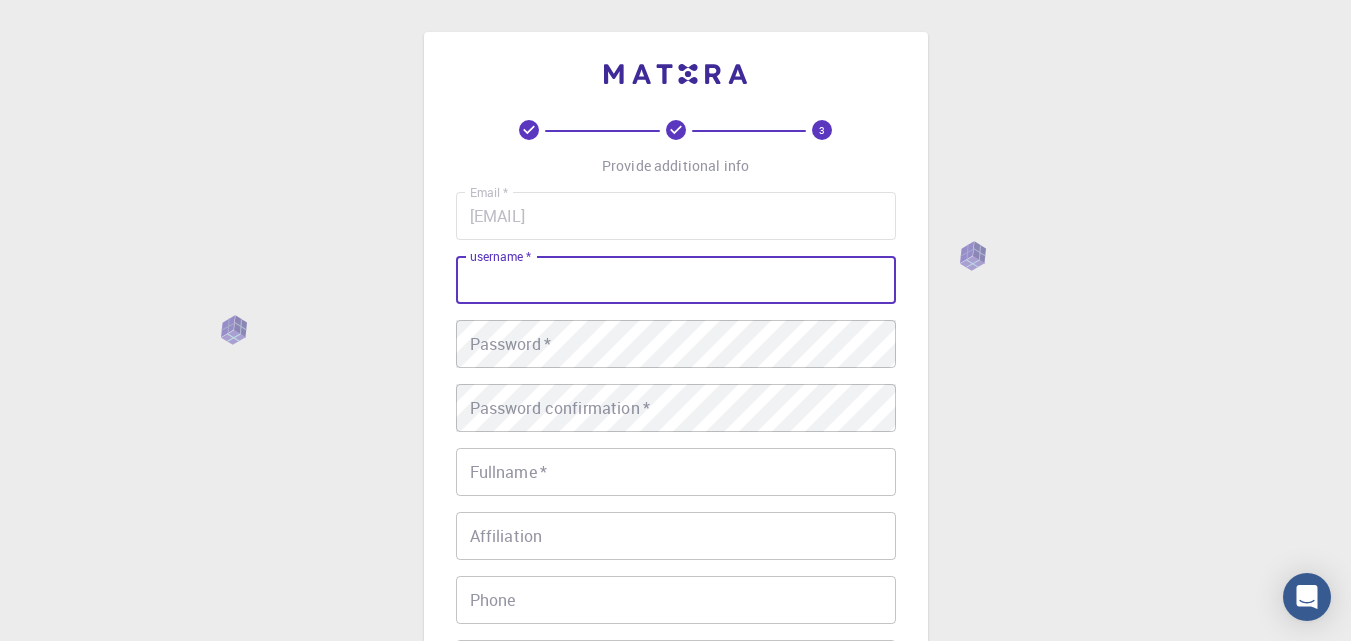 click on "username   *" at bounding box center (676, 280) 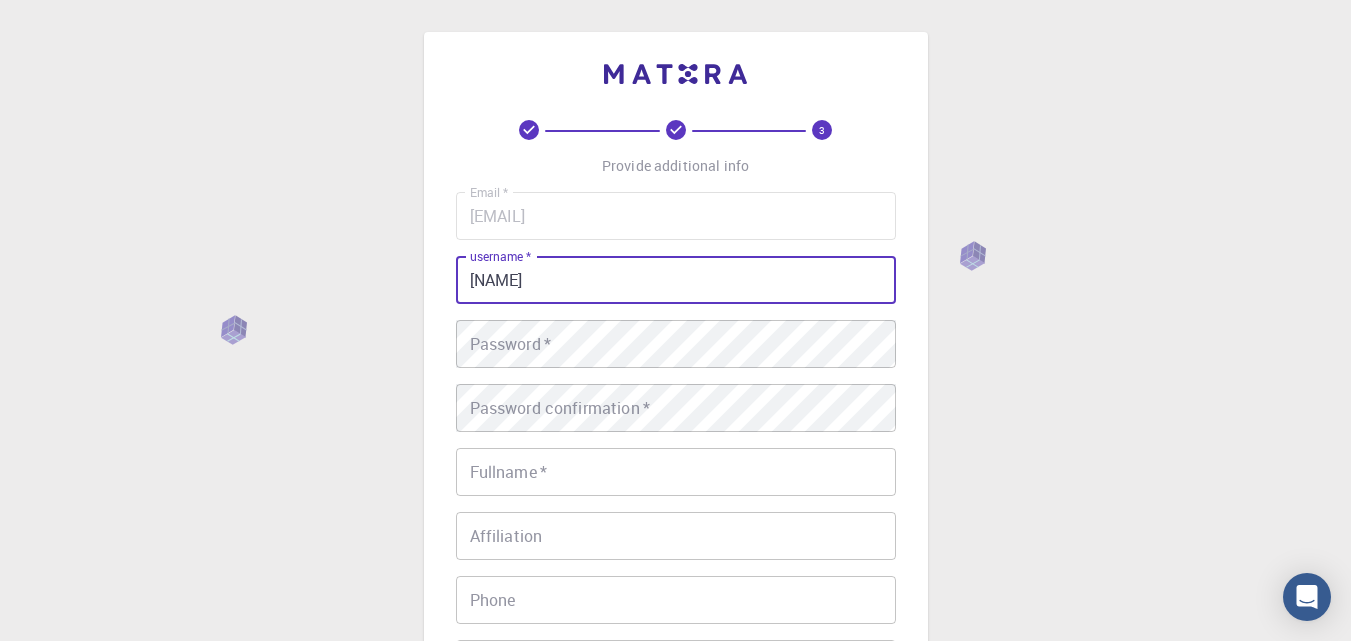 type on "[NAME]" 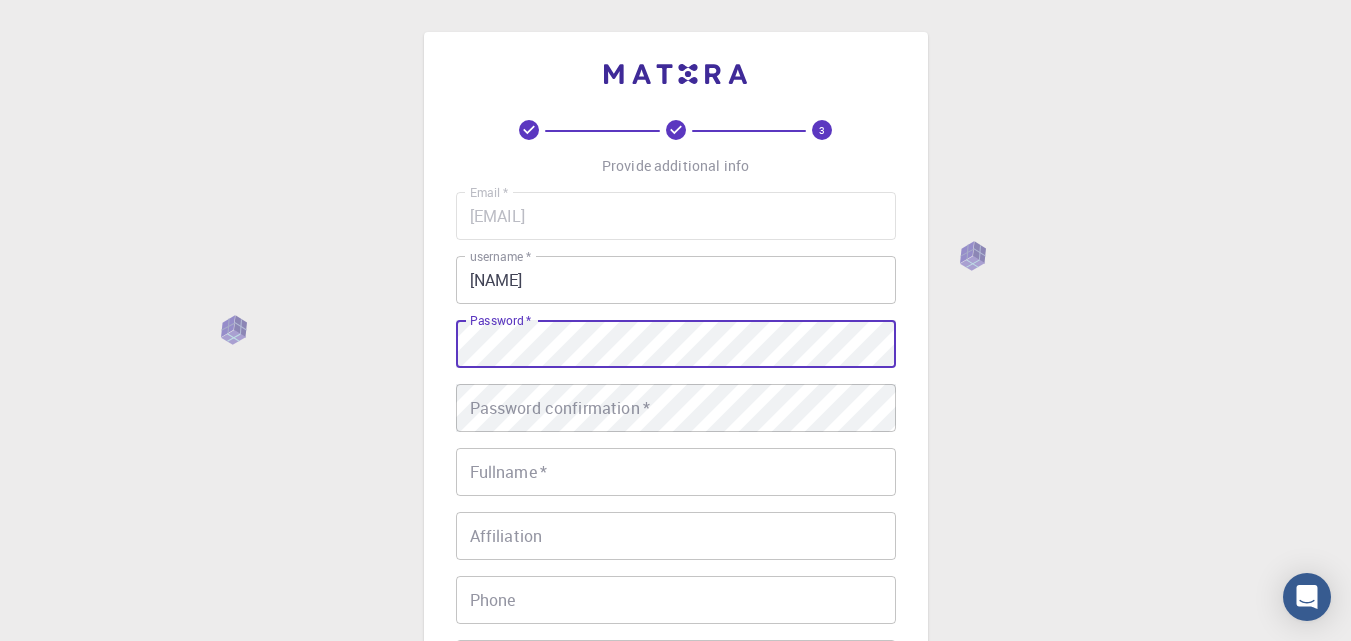 click on "3 Provide additional info Email   * [EMAIL] Email   * username   * [NAME] username   * Password   * Password   * Password confirmation   * Password confirmation   * Fullname   * [NAME] Fullname   * Affiliation Affiliation Phone Phone Description Description I accept the  Terms of Service / Privacy Policy  * REGISTER Already on Mat3ra? Sign in" at bounding box center [676, 459] 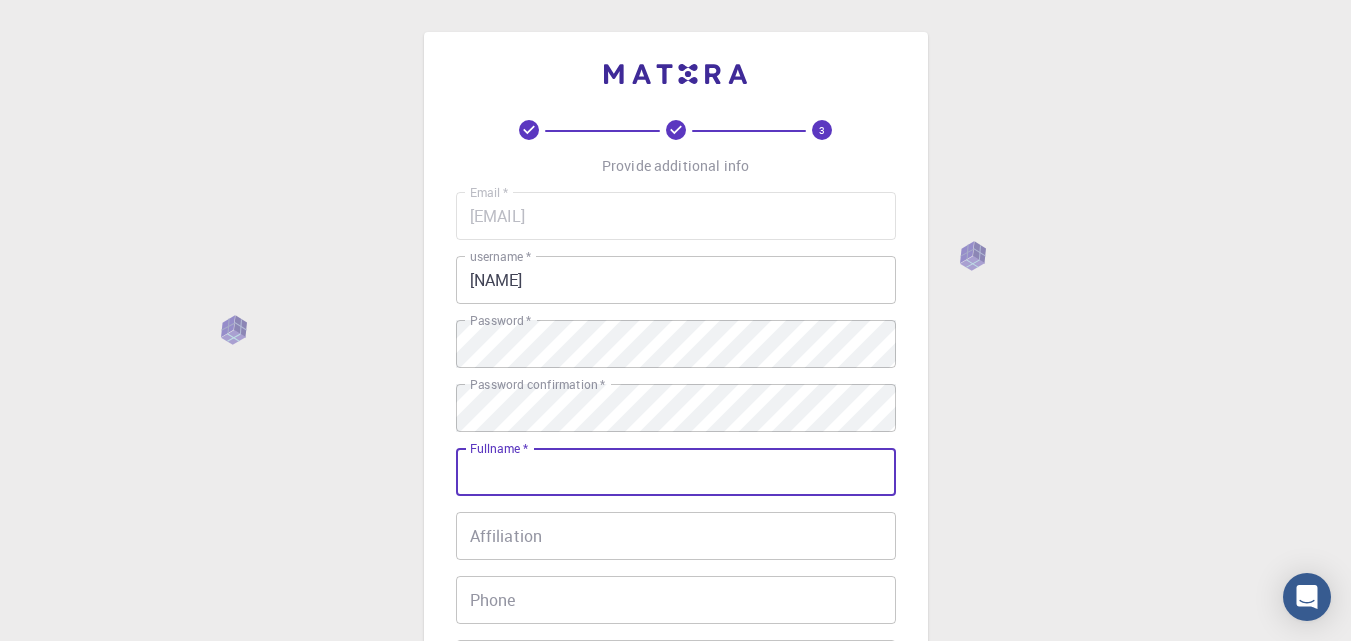 click on "Fullname   *" at bounding box center (676, 472) 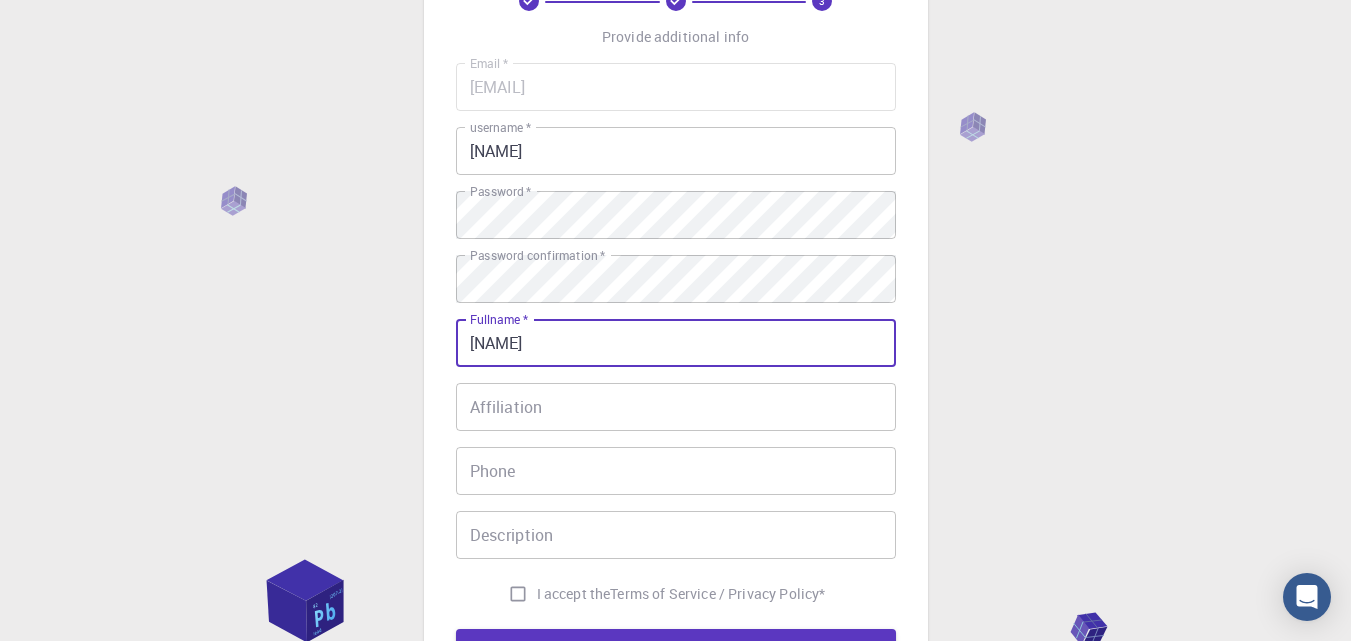 scroll, scrollTop: 173, scrollLeft: 0, axis: vertical 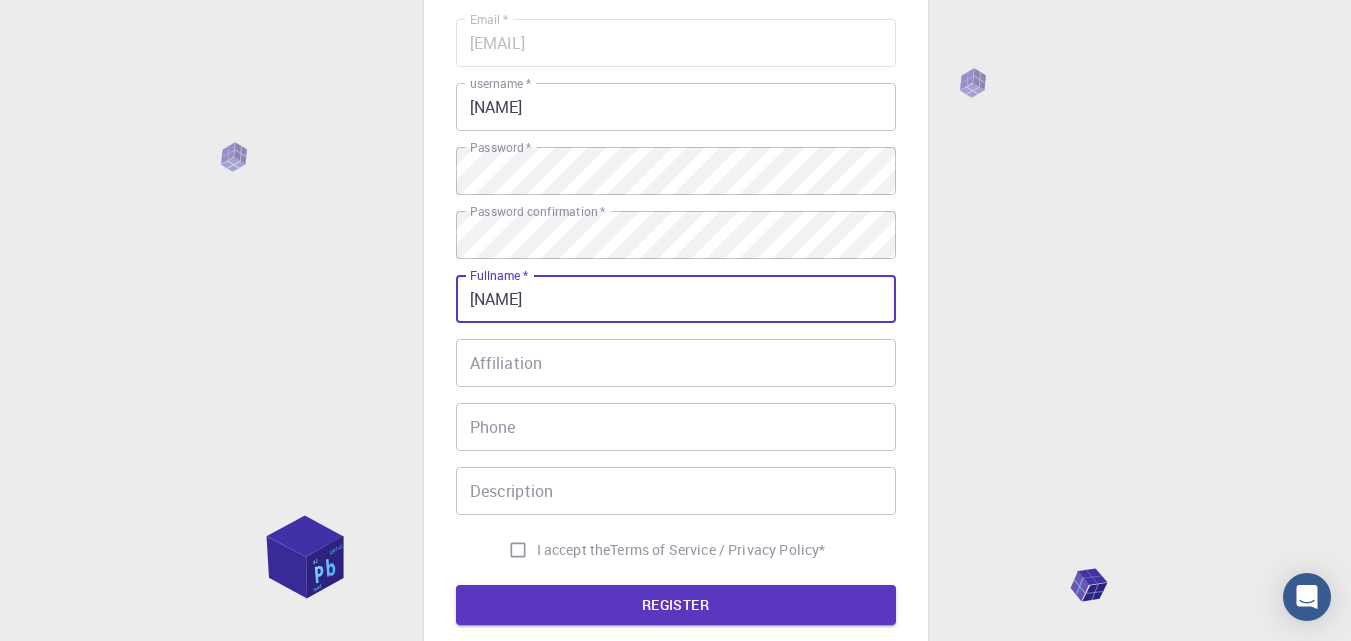 type on "[NAME]" 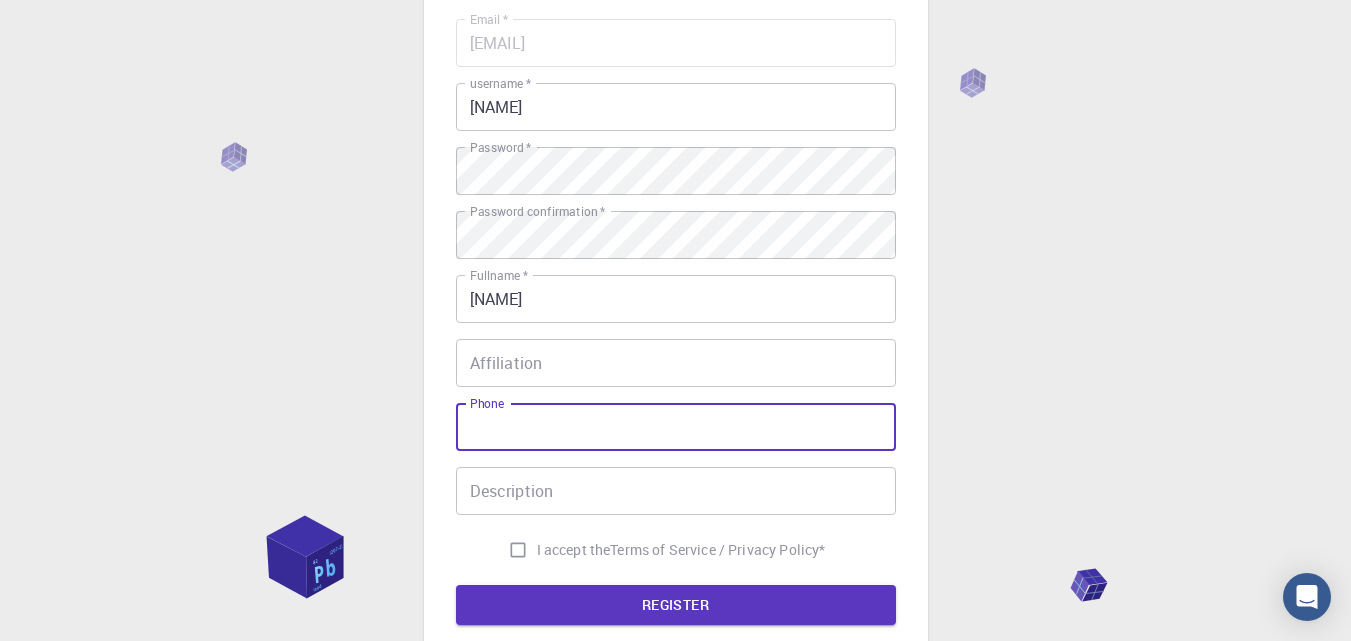 click on "Phone" at bounding box center [676, 427] 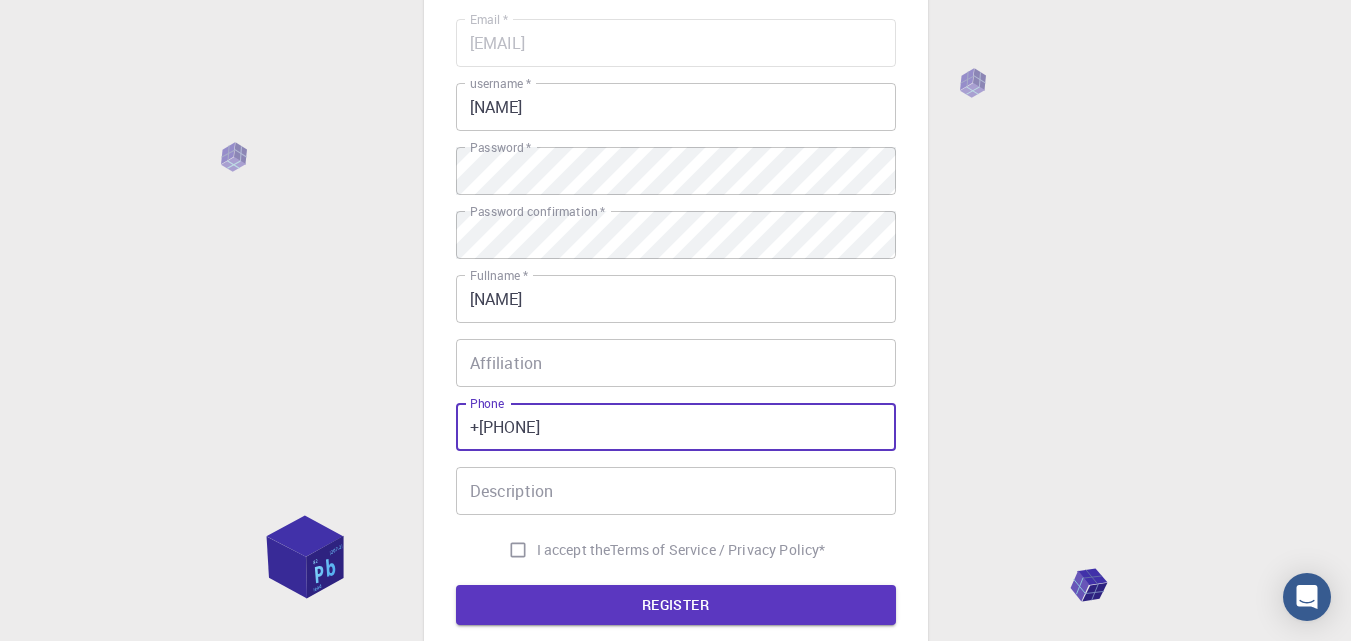 type on "+[PHONE]" 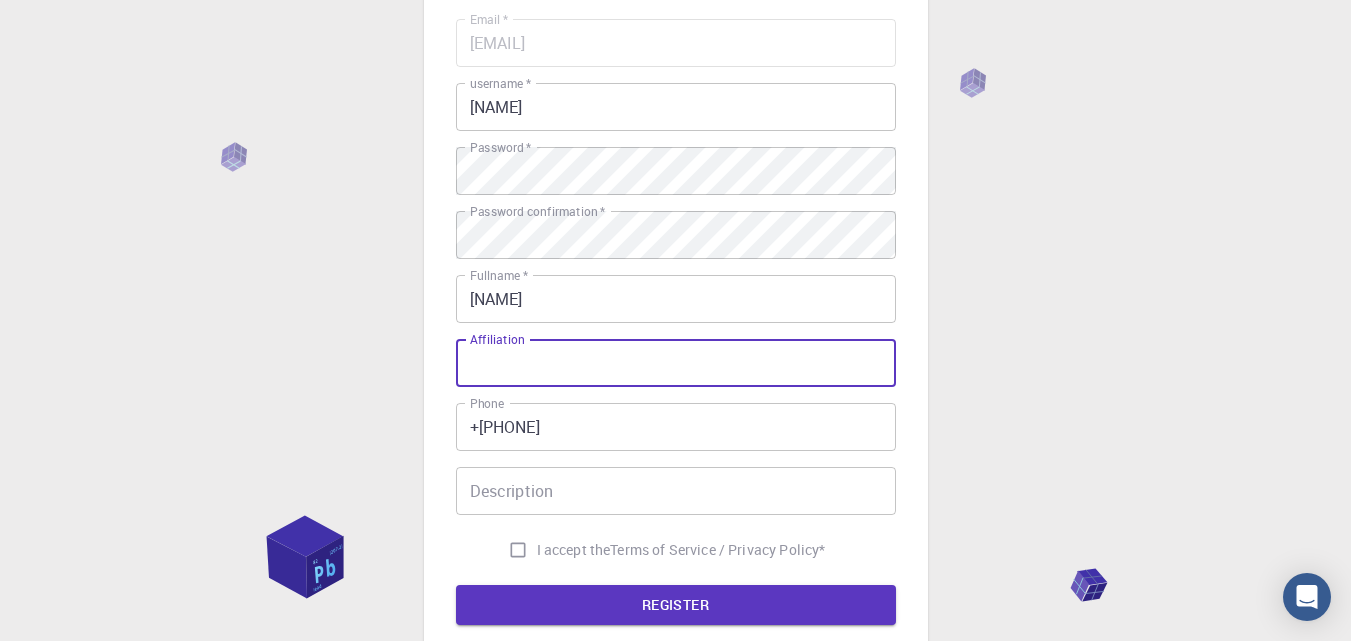 click on "Affiliation" at bounding box center [676, 363] 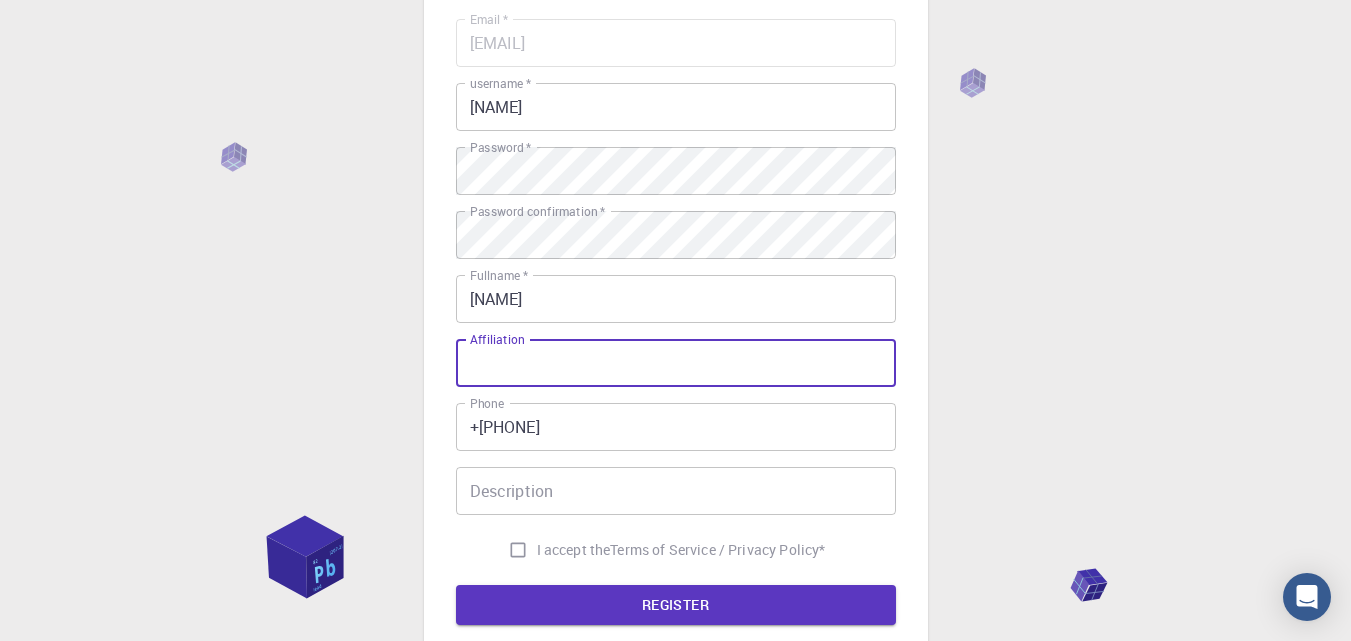 type on "S" 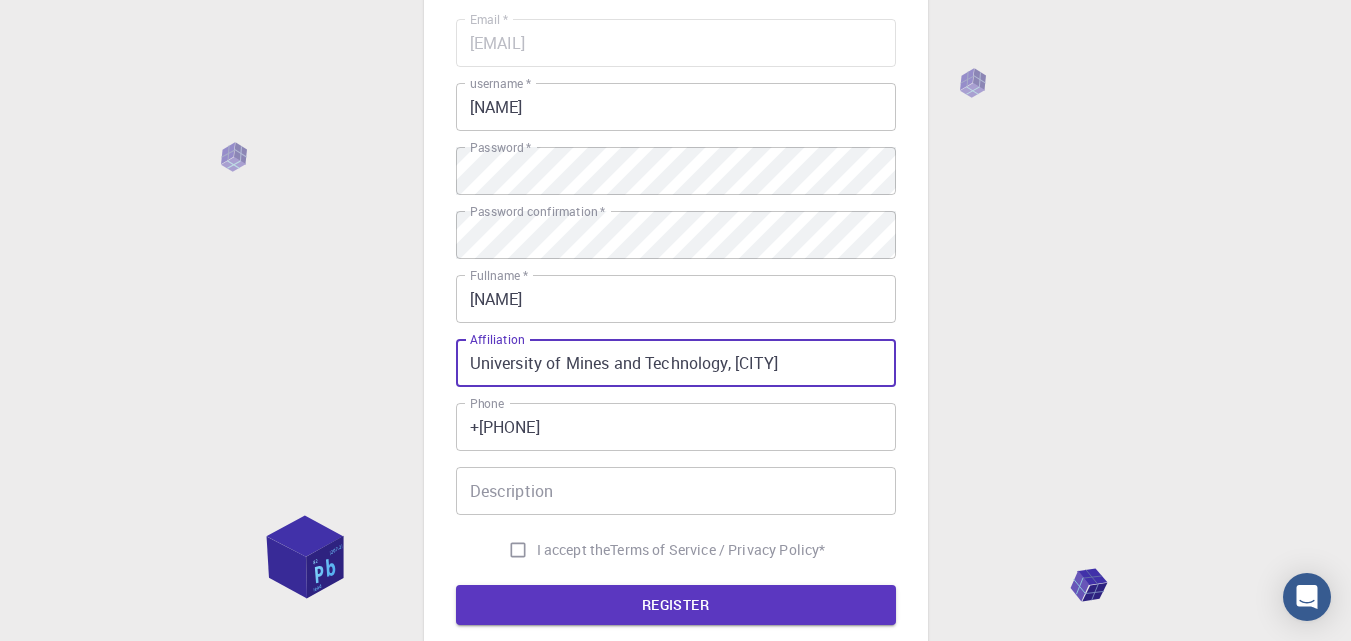 type on "University of Mines and Technology, [CITY]" 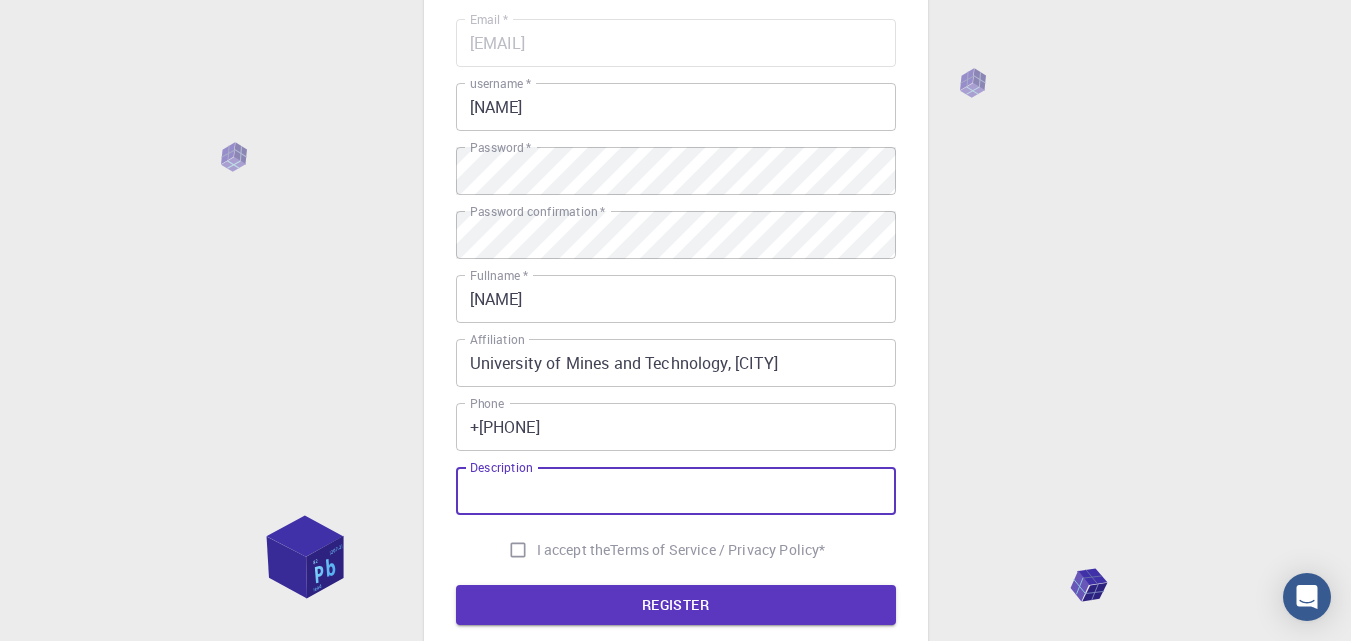 click on "Description" at bounding box center [676, 491] 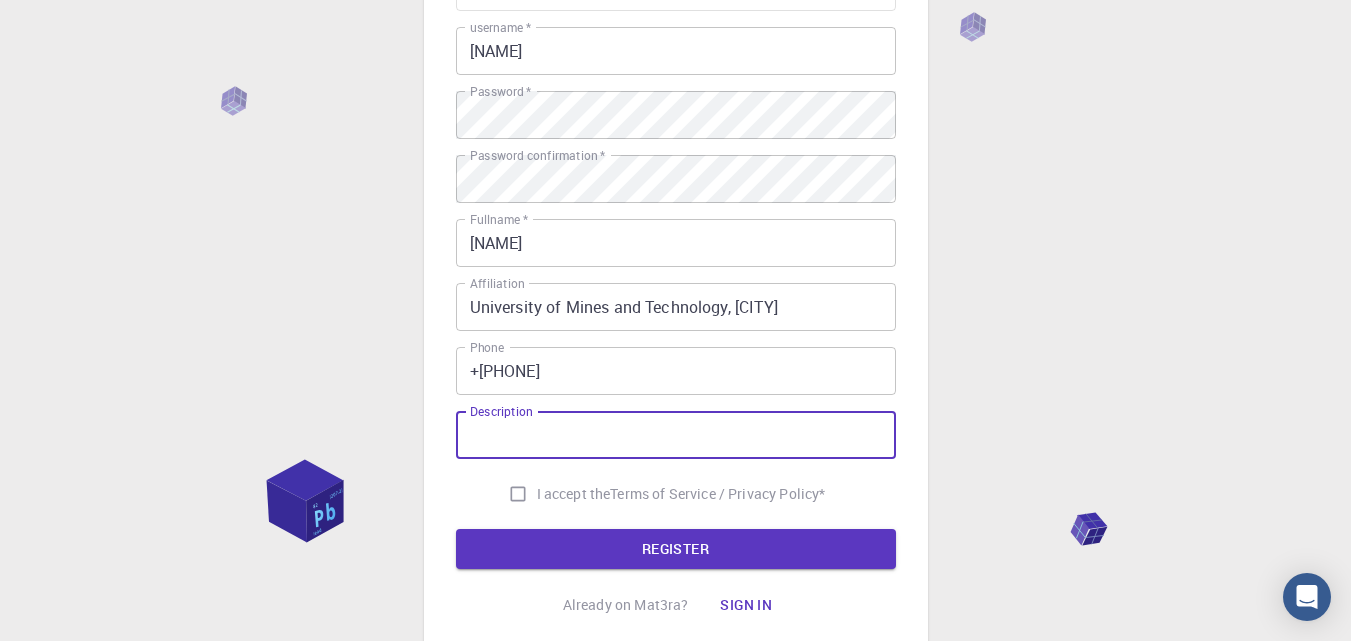 scroll, scrollTop: 231, scrollLeft: 0, axis: vertical 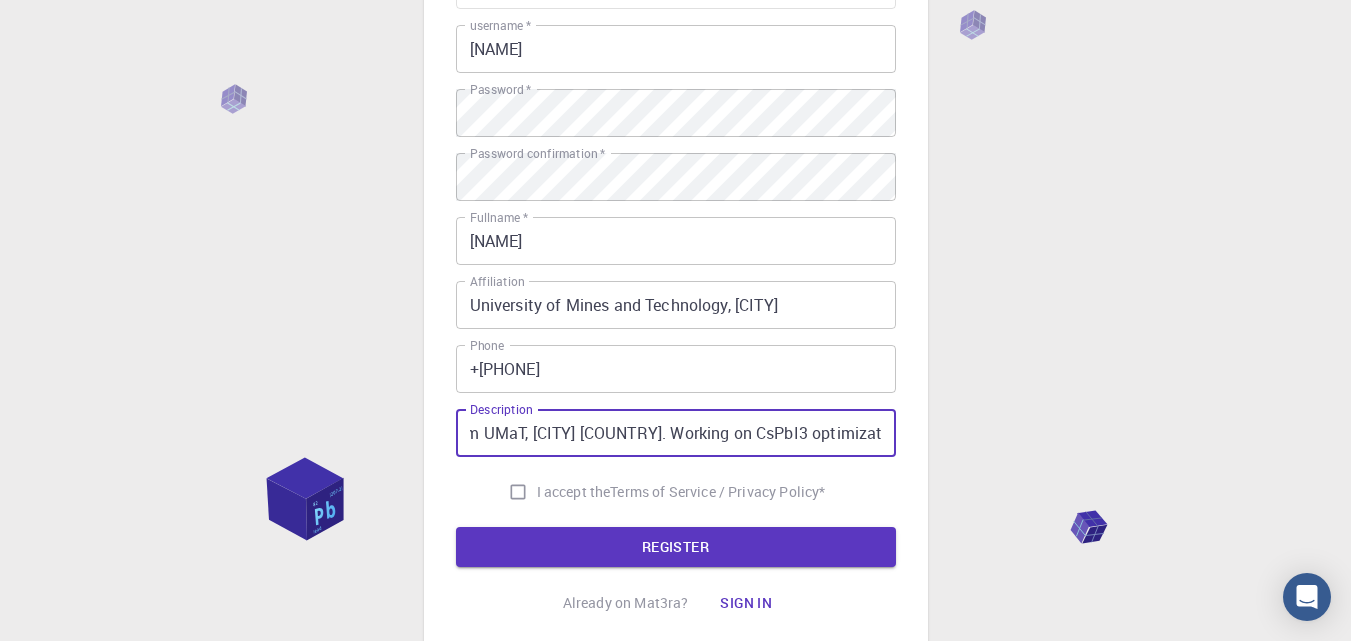 type on "A student from UMaT, [CITY] [COUNTRY]. Working on CsPbI3 optimization" 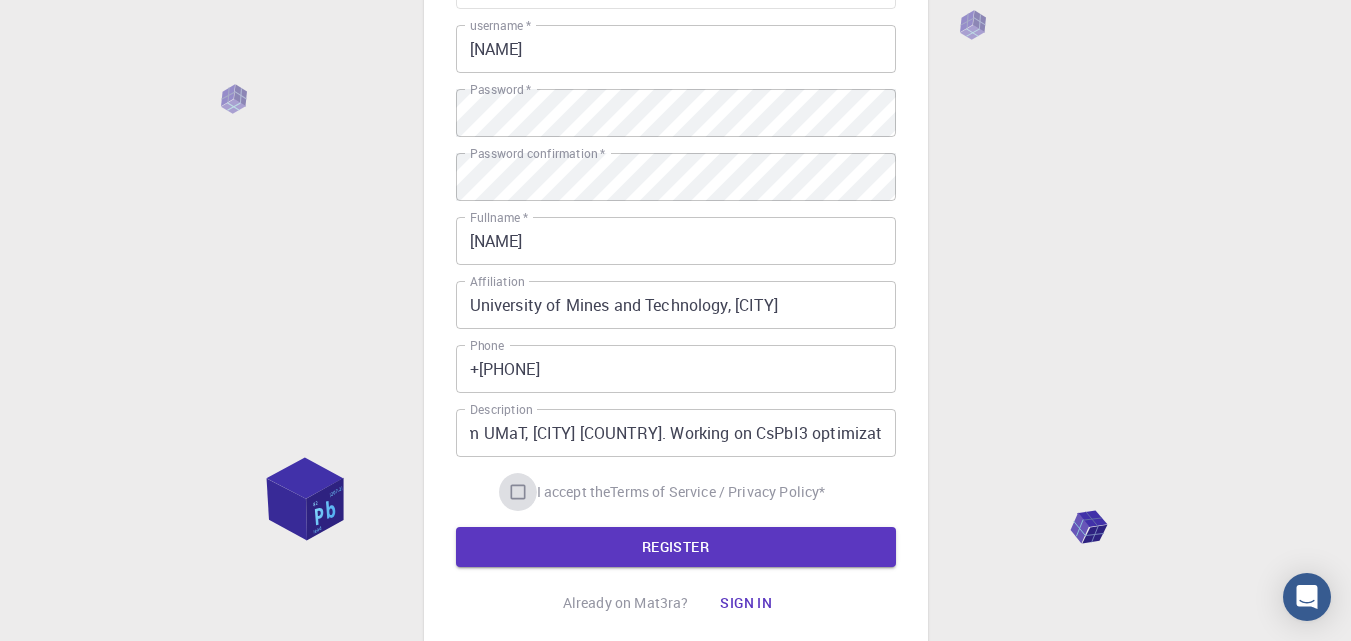 scroll, scrollTop: 0, scrollLeft: 0, axis: both 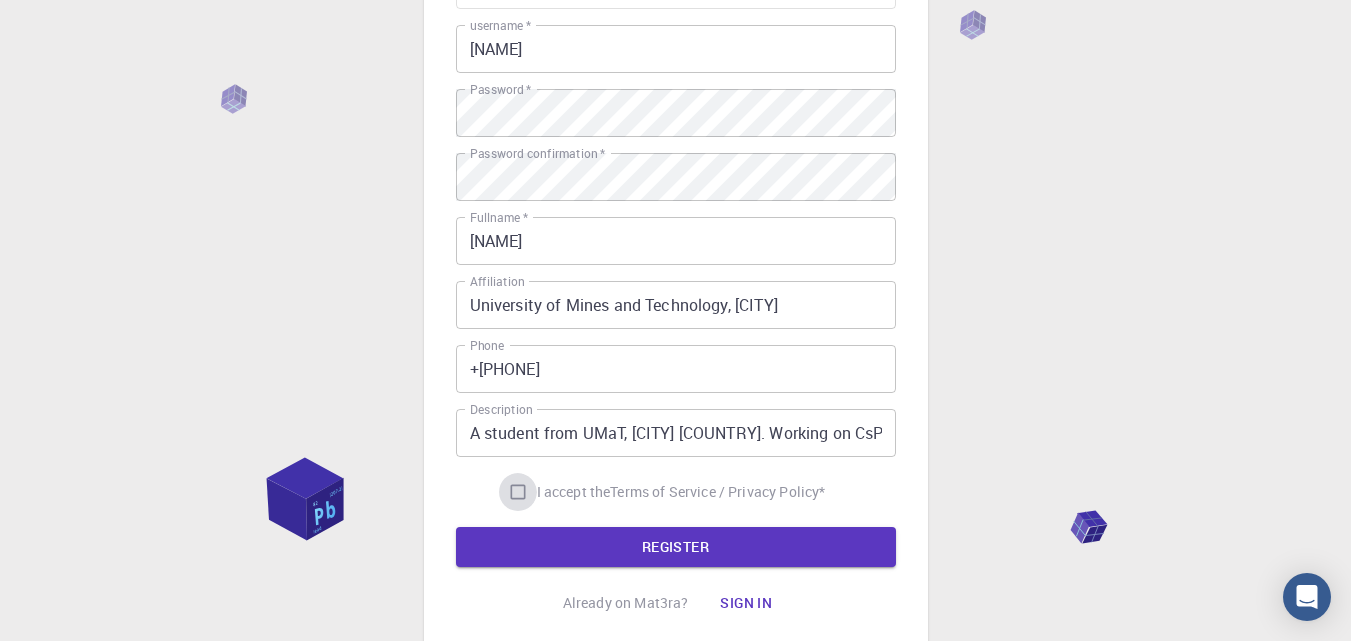 click on "I accept the  Terms of Service / Privacy Policy  *" at bounding box center [518, 492] 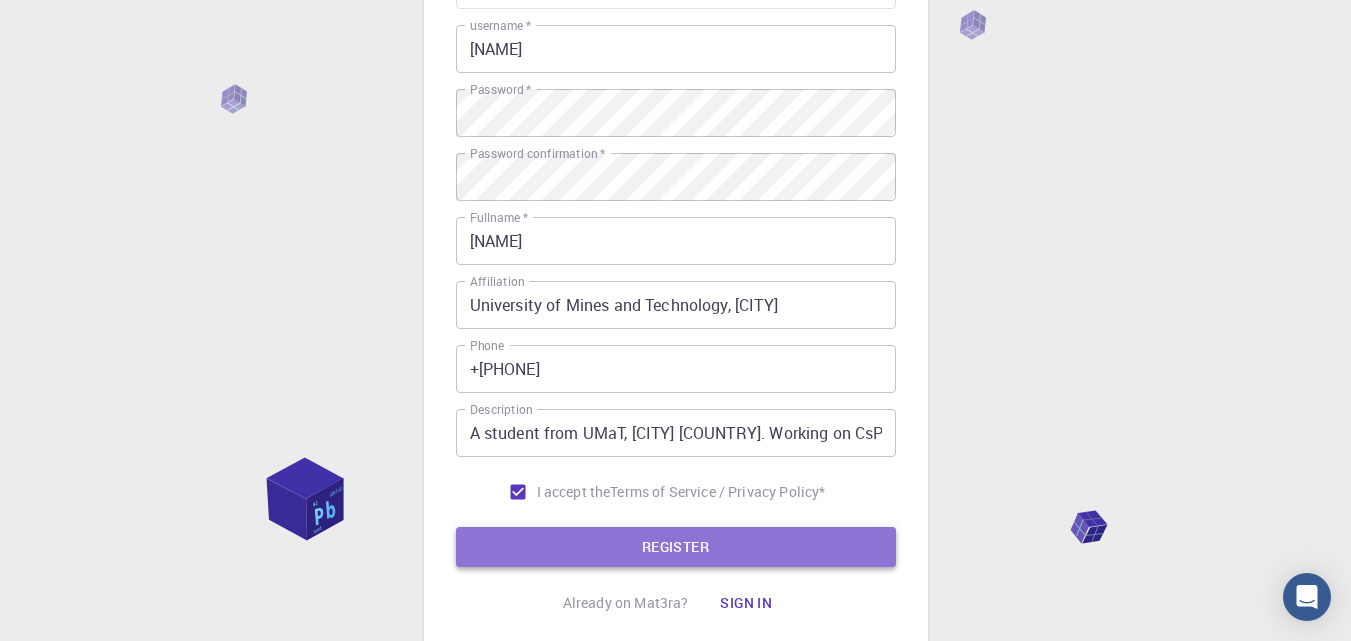 click on "REGISTER" at bounding box center (676, 547) 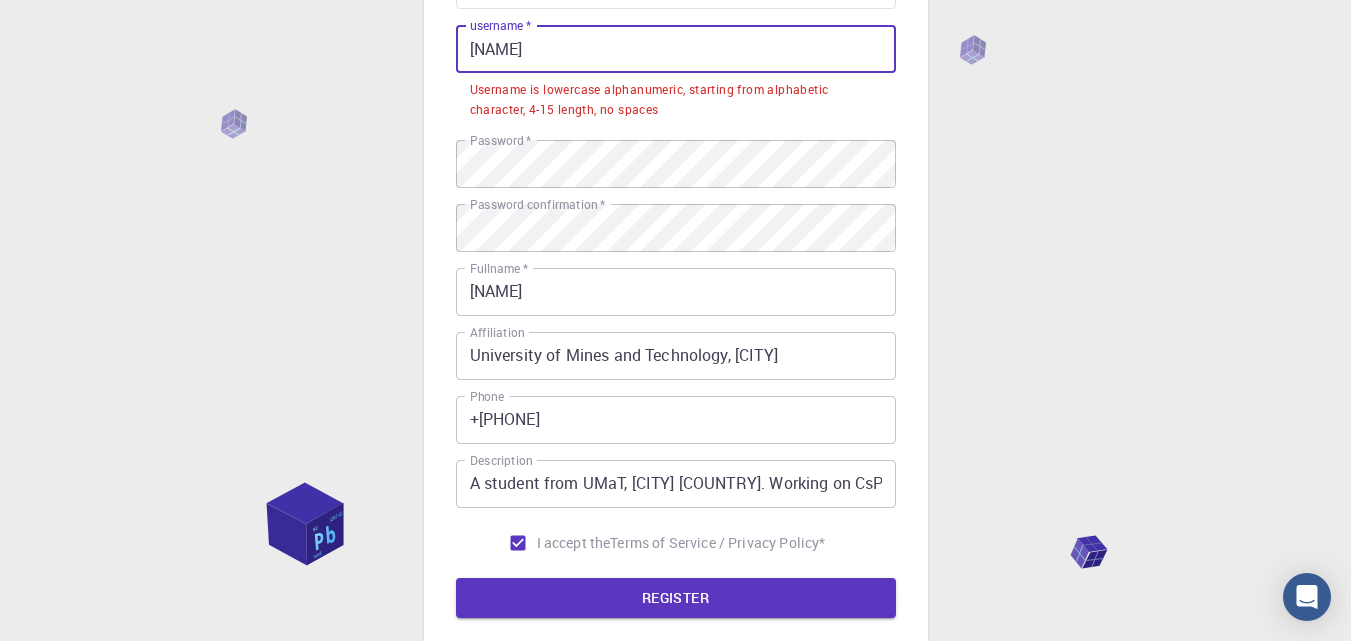 click on "[NAME]" at bounding box center (676, 49) 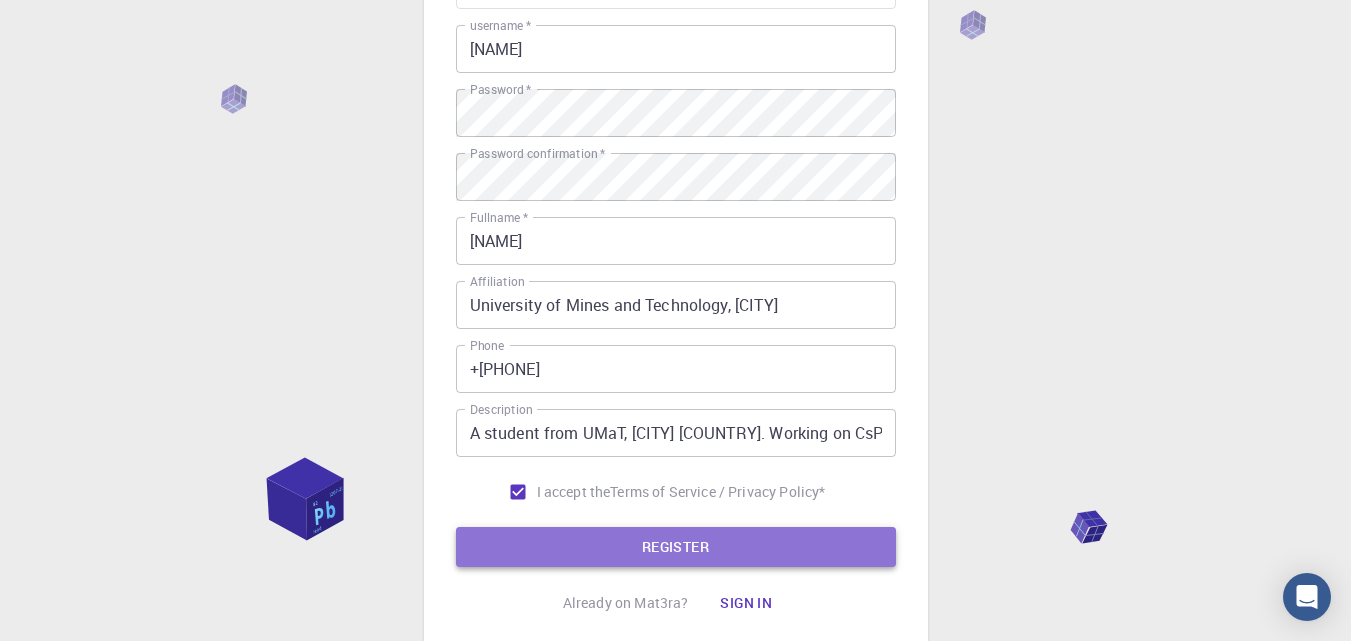 click on "REGISTER" at bounding box center (676, 547) 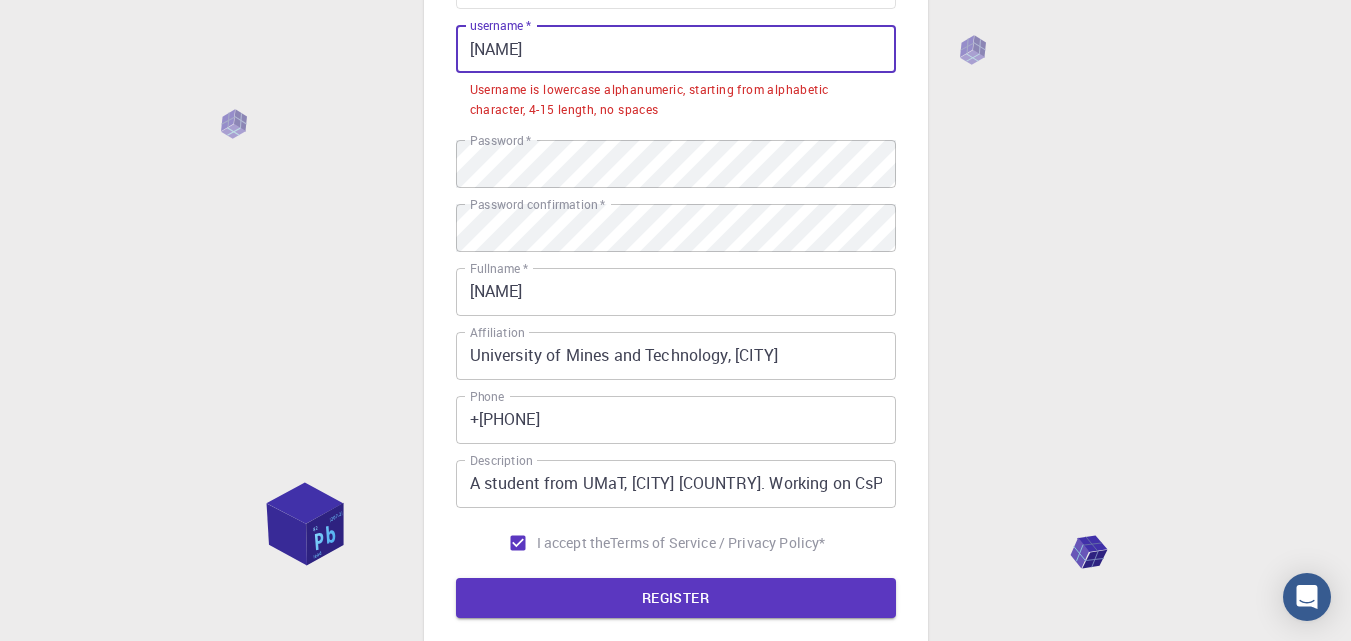 click on "[NAME]" at bounding box center [676, 49] 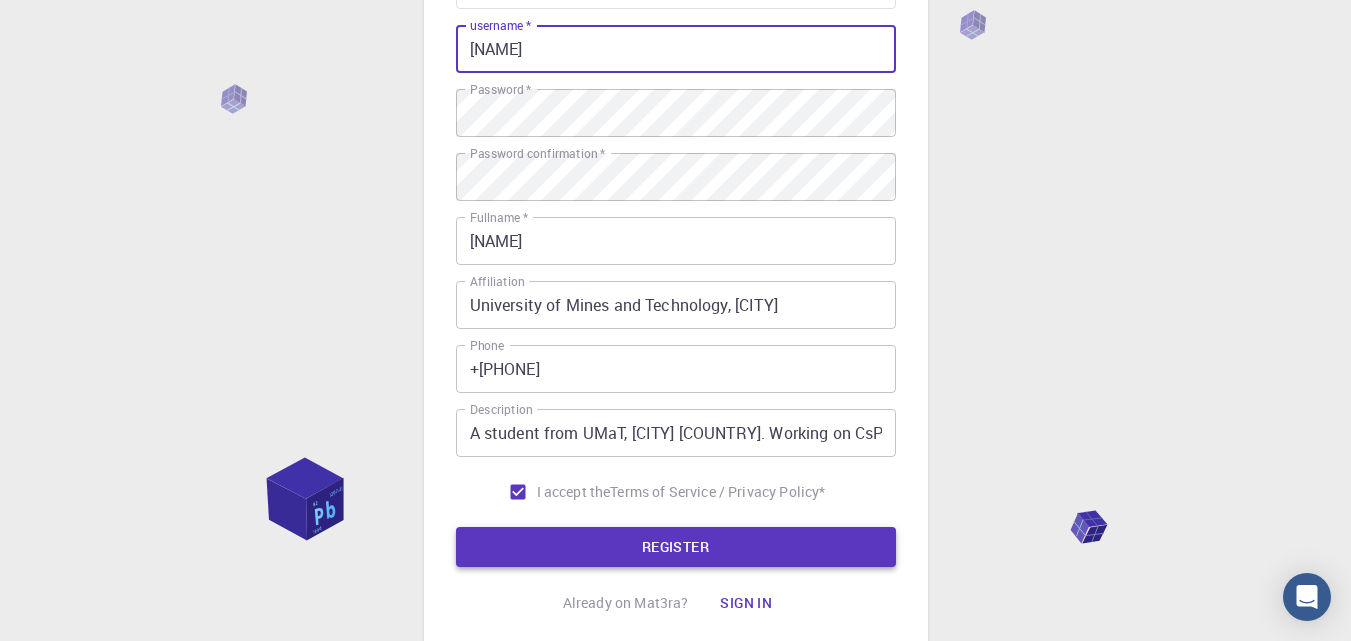 type on "[NAME]" 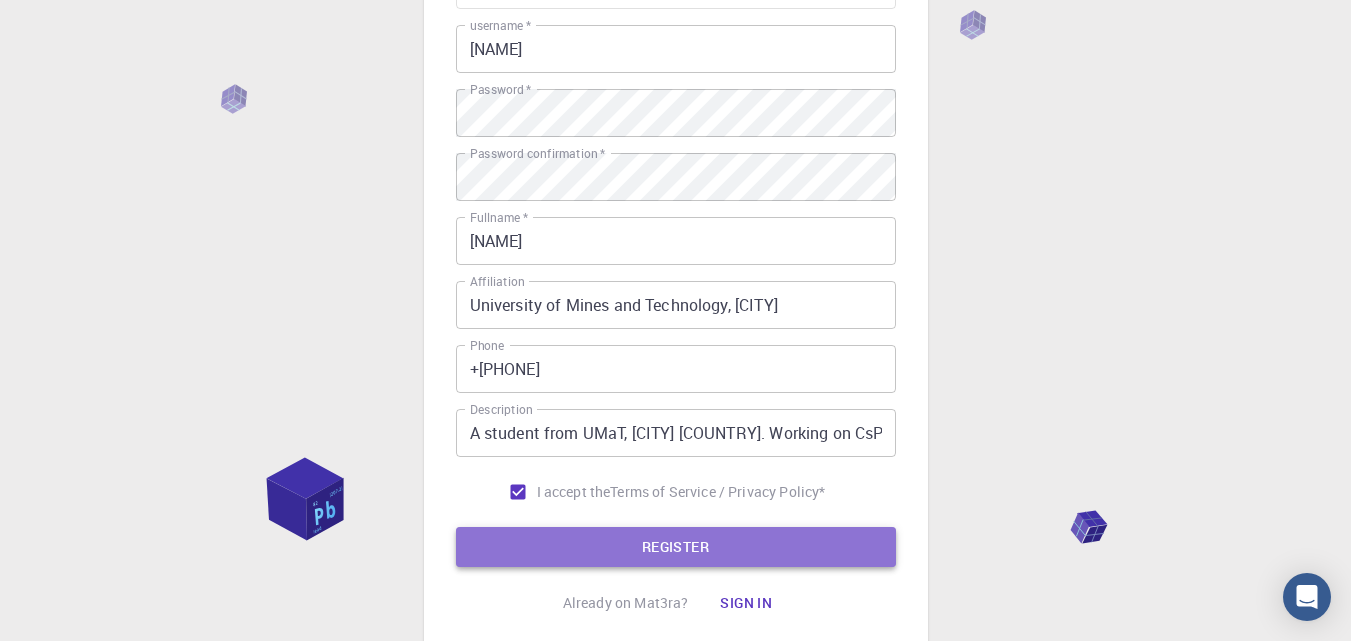 click on "REGISTER" at bounding box center (676, 547) 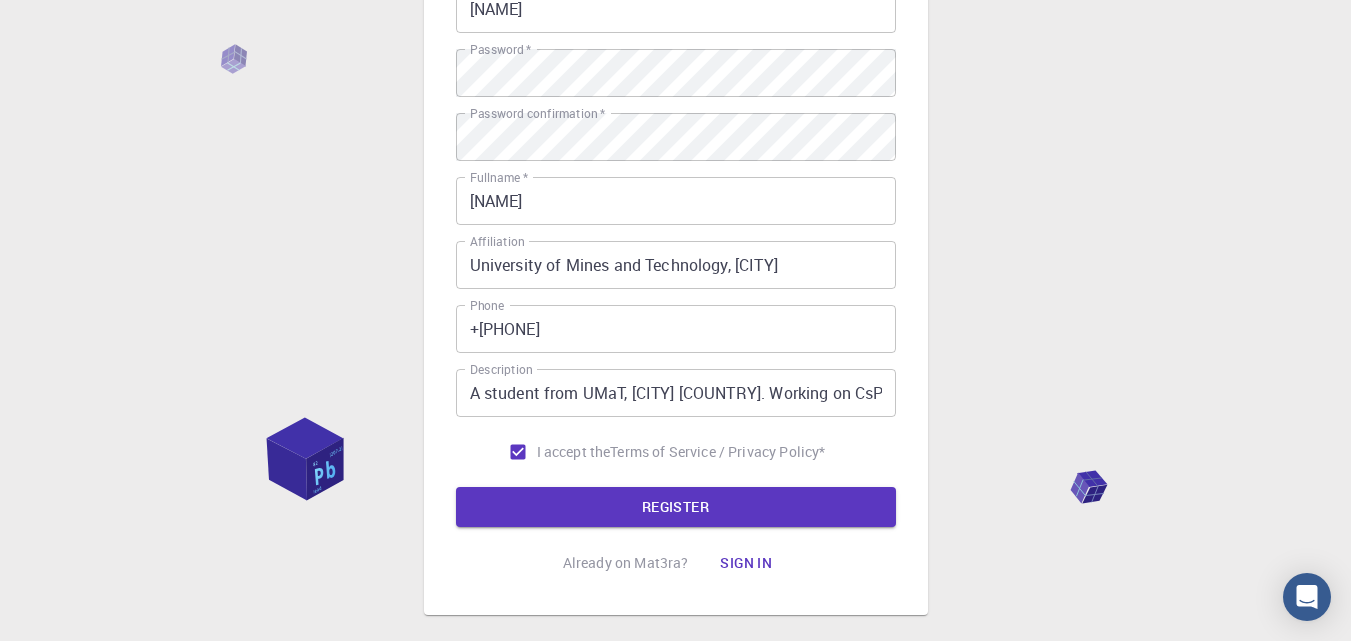 scroll, scrollTop: 272, scrollLeft: 0, axis: vertical 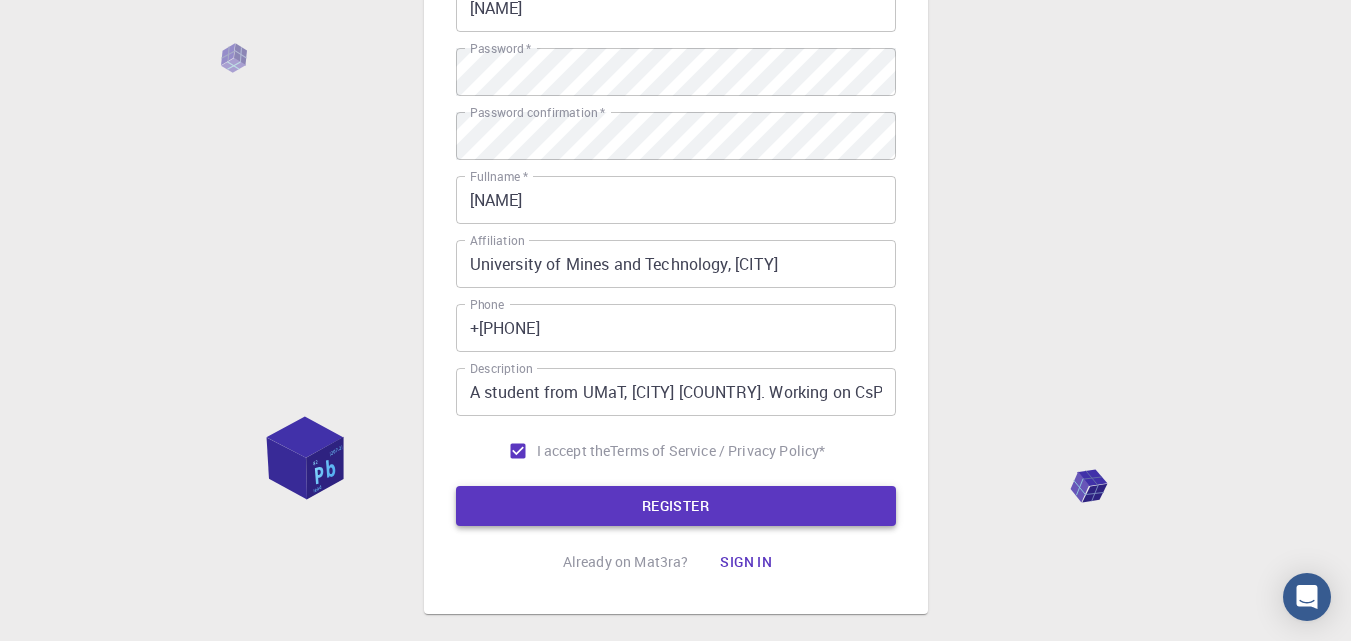 click on "3 Provide additional info Email   * [EMAIL] Email   * username   * [NAME] username   * Password   * Password   * Password confirmation   * Password confirmation   * Fullname   * [NAME] Fullname   * Affiliation University of Mines and Technology, [CITY] Affiliation Phone +[PHONE] Phone Description A student from UMaT, [CITY] [COUNTRY]. Working on CsPbI3 optimization Description I accept the  Terms of Service / Privacy Policy  * REGISTER Already on Mat3ra? Sign in ©  2025   Exabyte Inc.   All rights reserved. Platform version  2025.7.24 . Documentation Video Tutorials Terms of service Privacy statement" at bounding box center [675, 237] 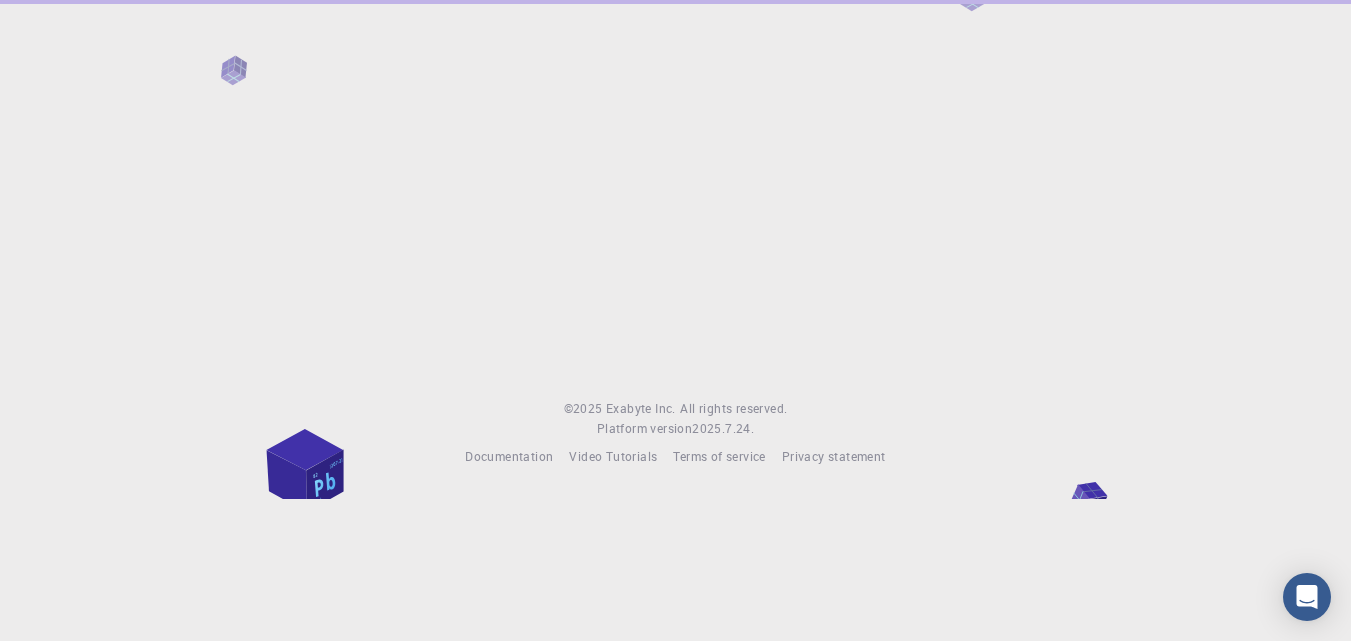 scroll, scrollTop: 0, scrollLeft: 0, axis: both 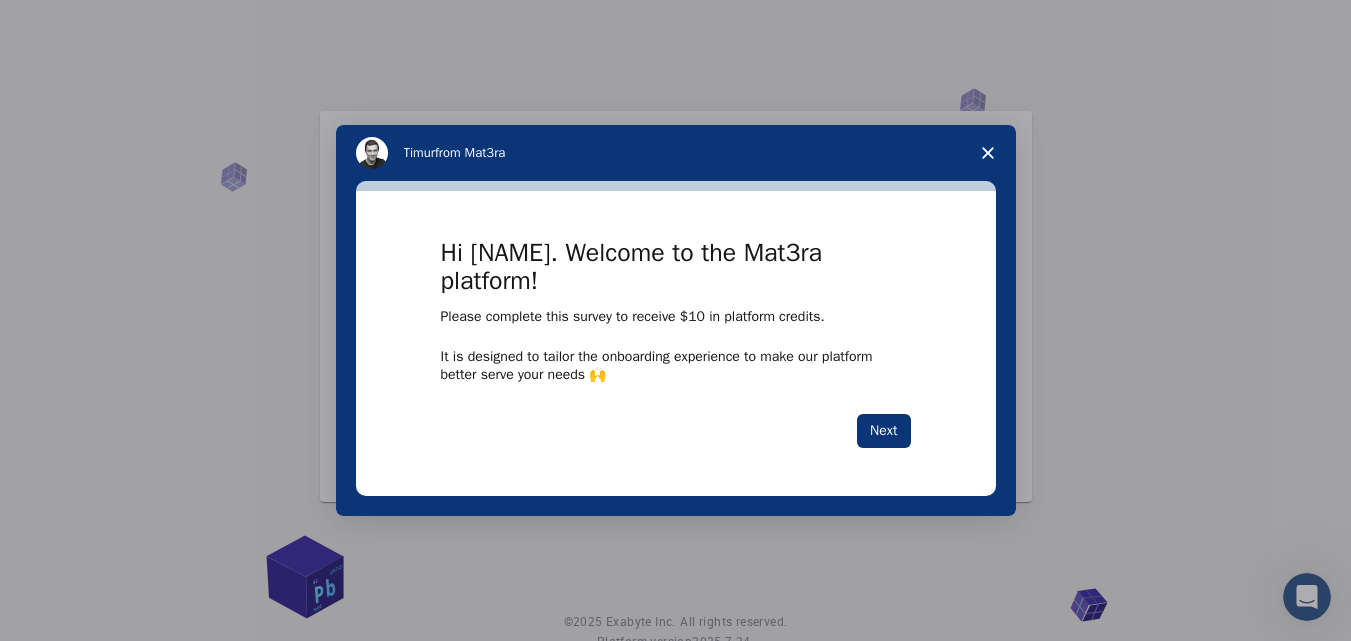 click 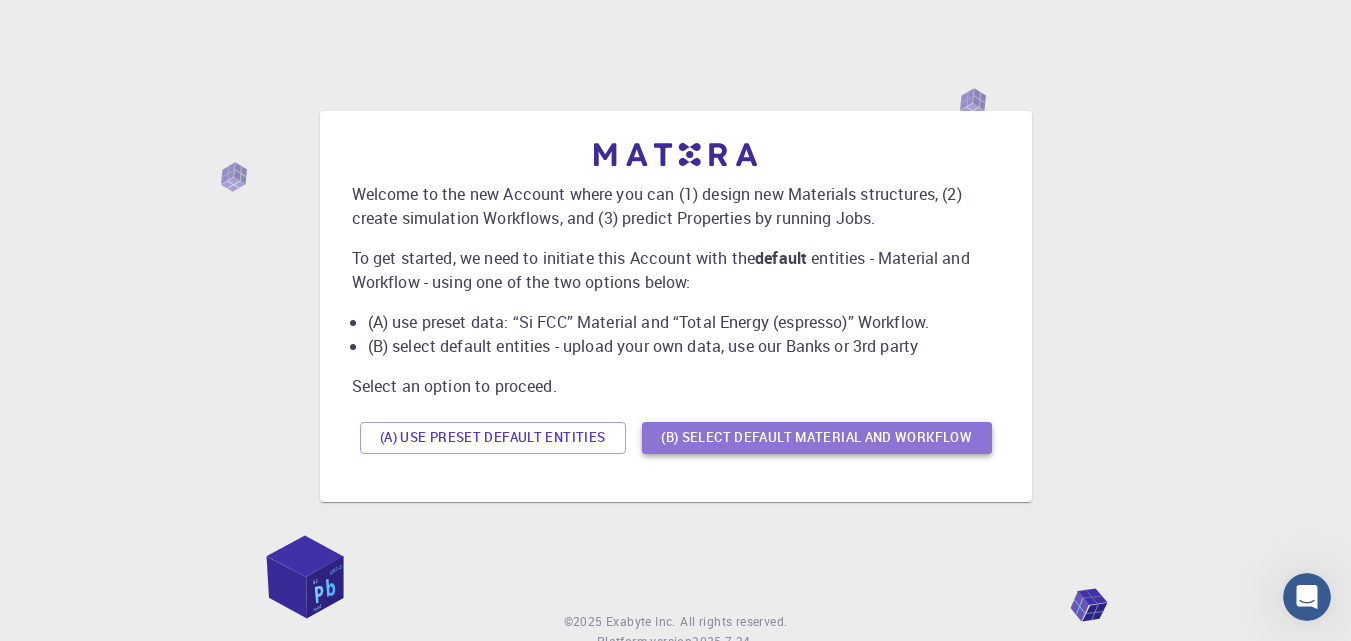 click on "(B) Select default material and workflow" at bounding box center [817, 438] 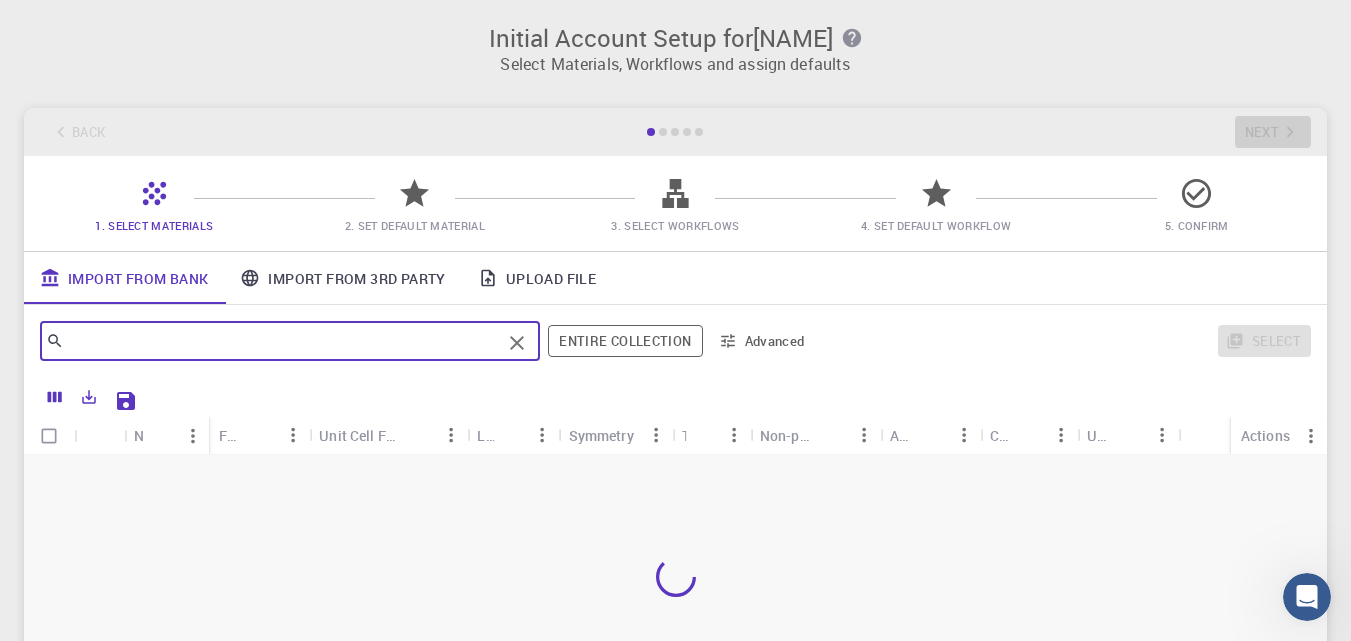 click at bounding box center [282, 341] 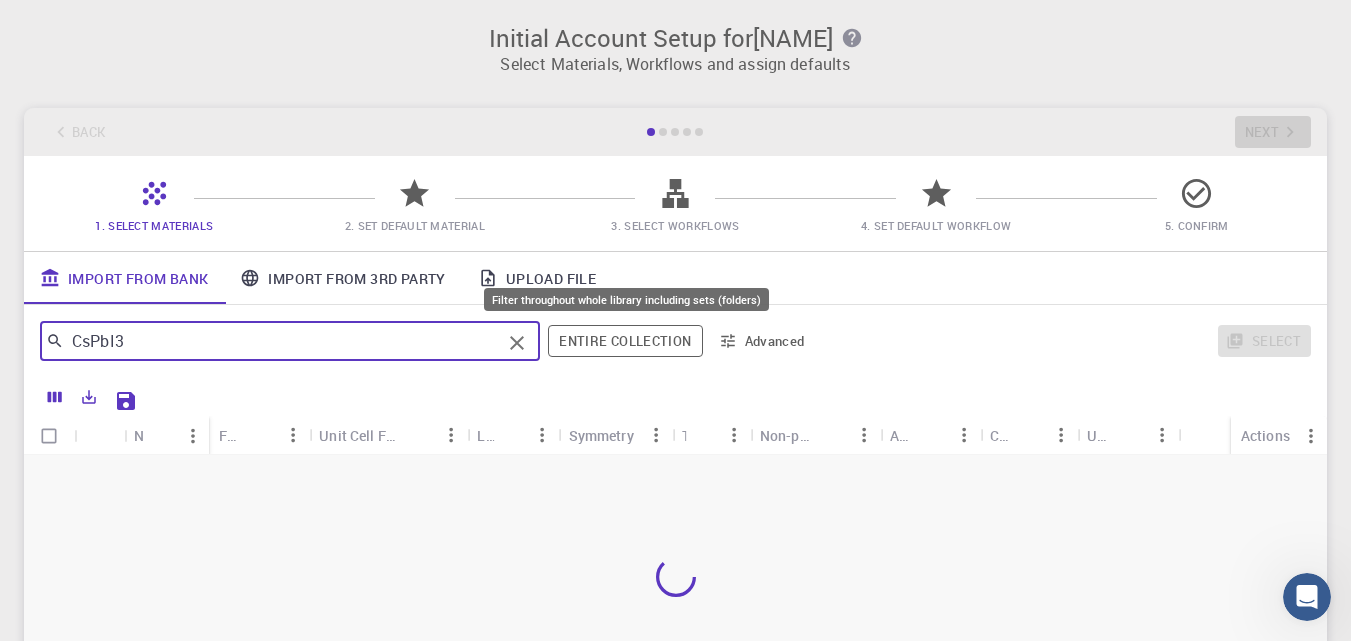 type on "CsPbI3" 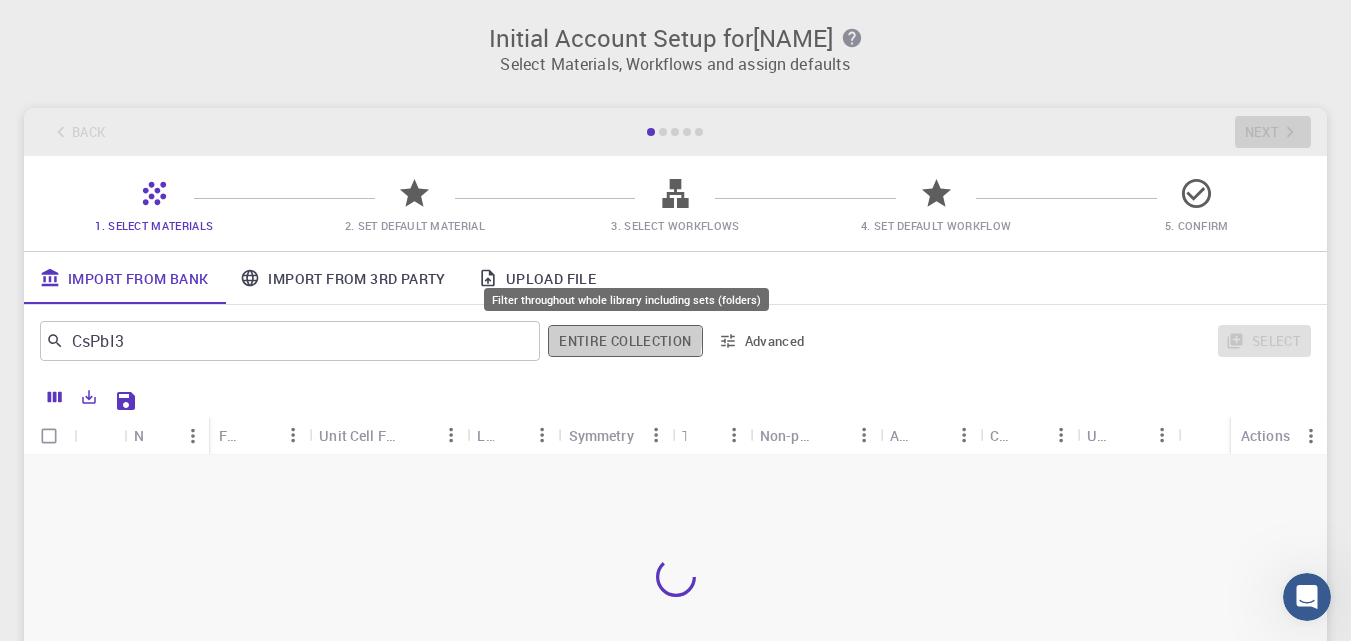 click on "Entire collection" at bounding box center [625, 341] 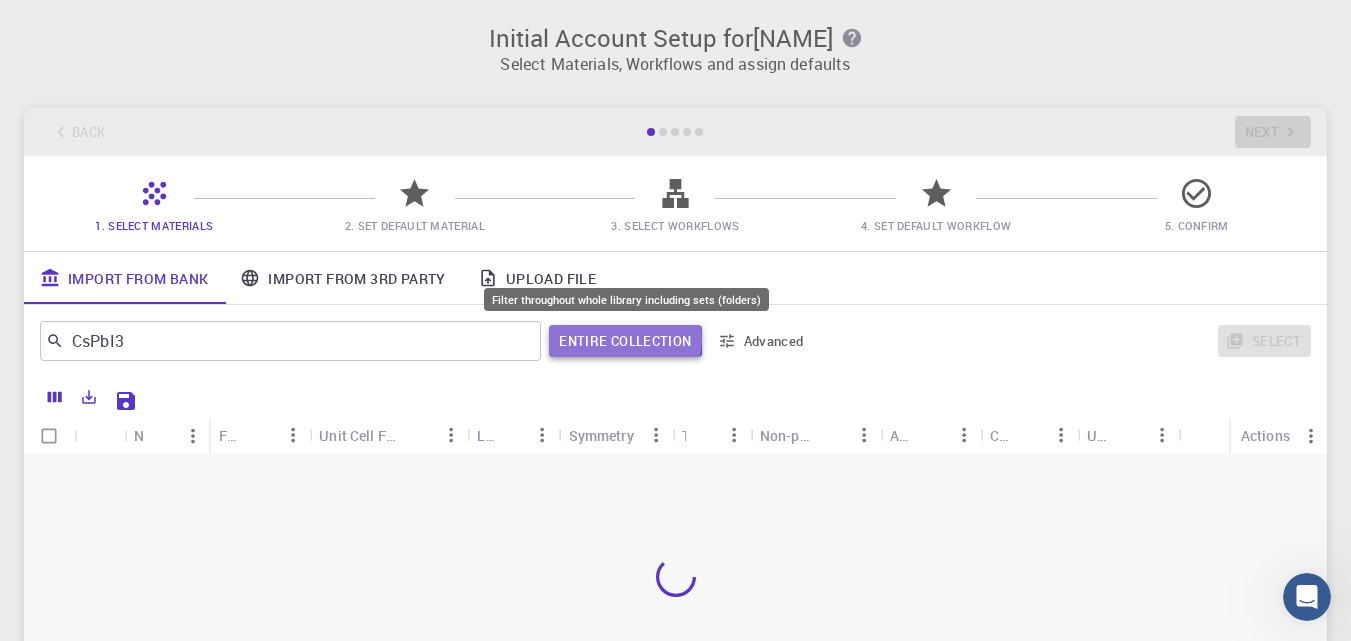 click on "Entire collection" at bounding box center [625, 341] 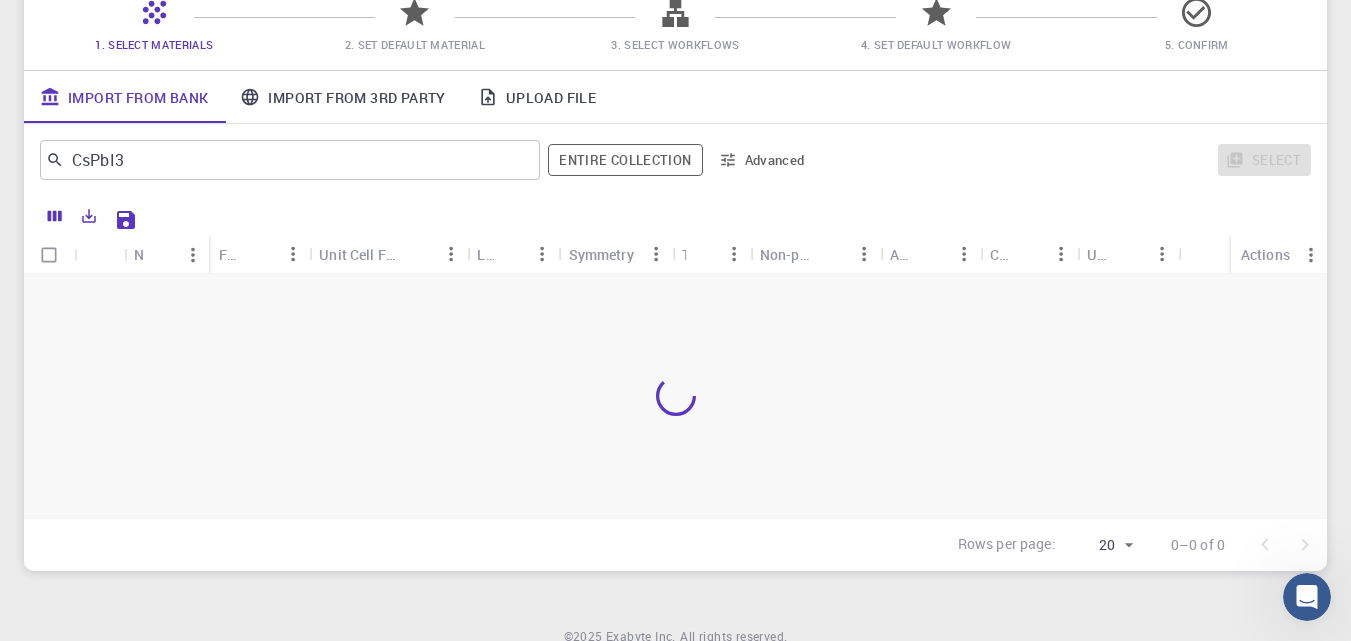 scroll, scrollTop: 146, scrollLeft: 0, axis: vertical 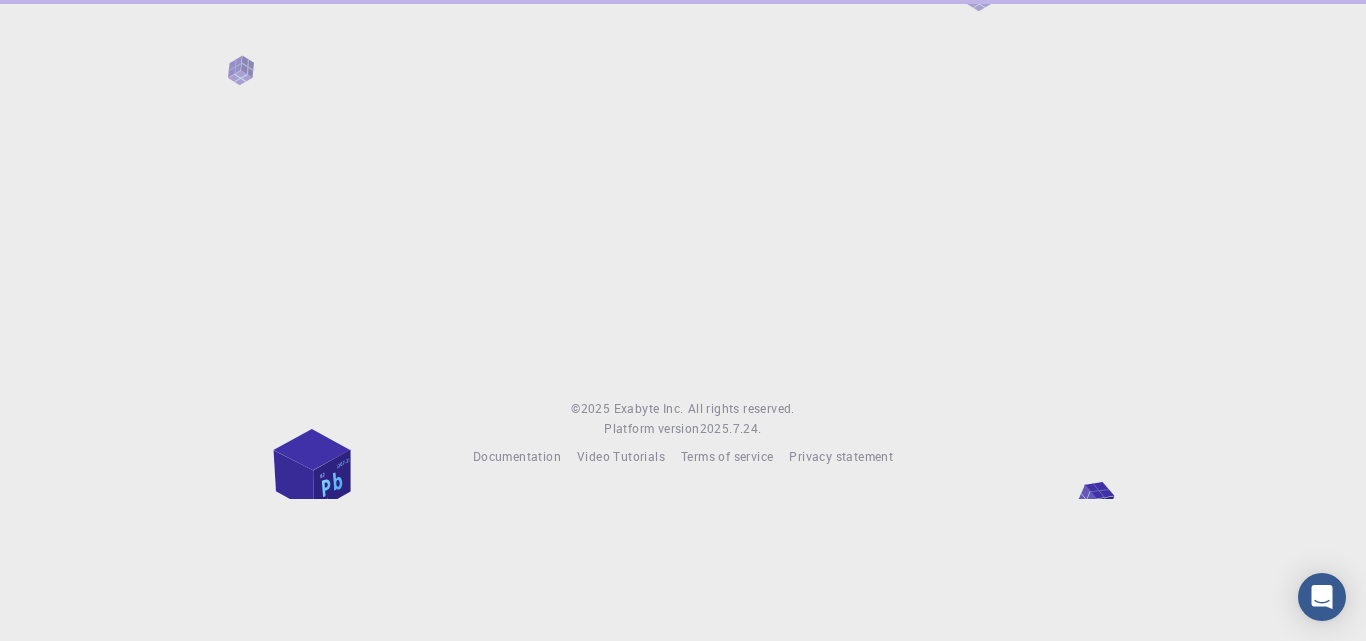 click at bounding box center [683, 183] 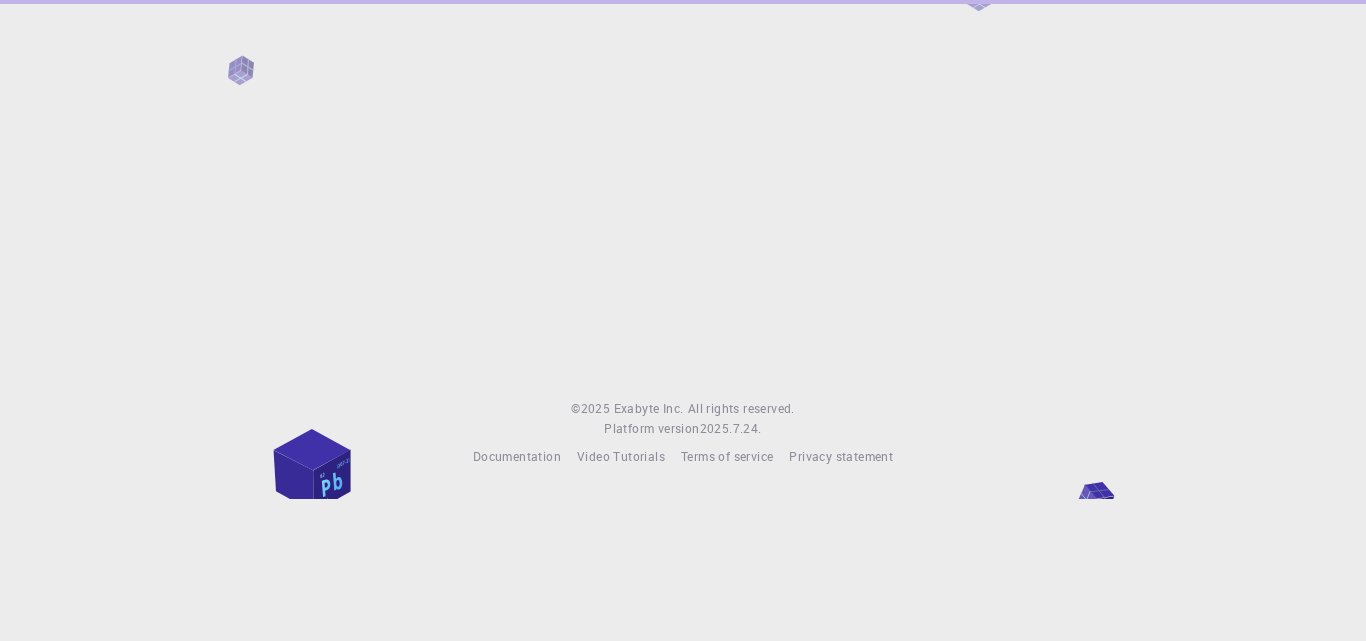 scroll, scrollTop: 0, scrollLeft: 0, axis: both 